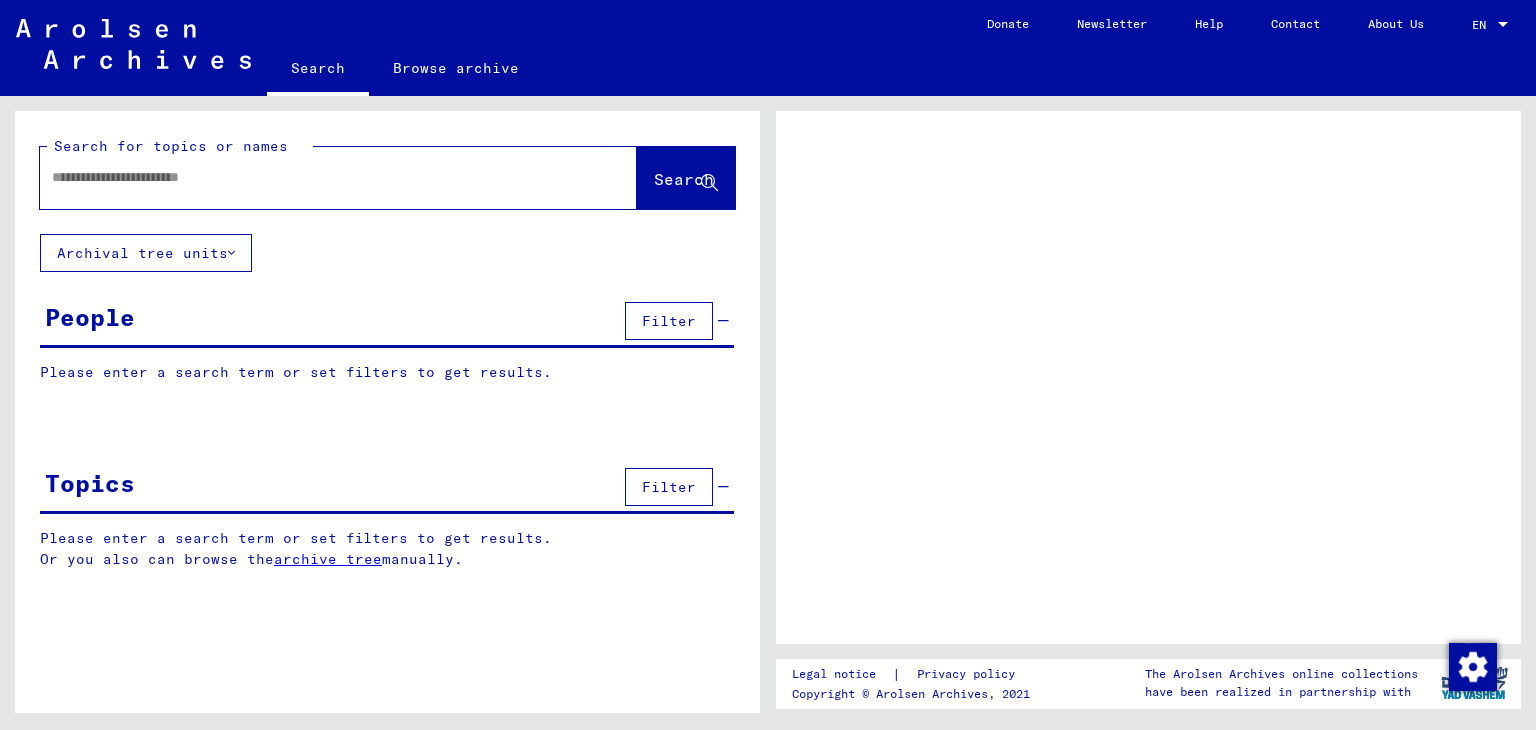 scroll, scrollTop: 0, scrollLeft: 0, axis: both 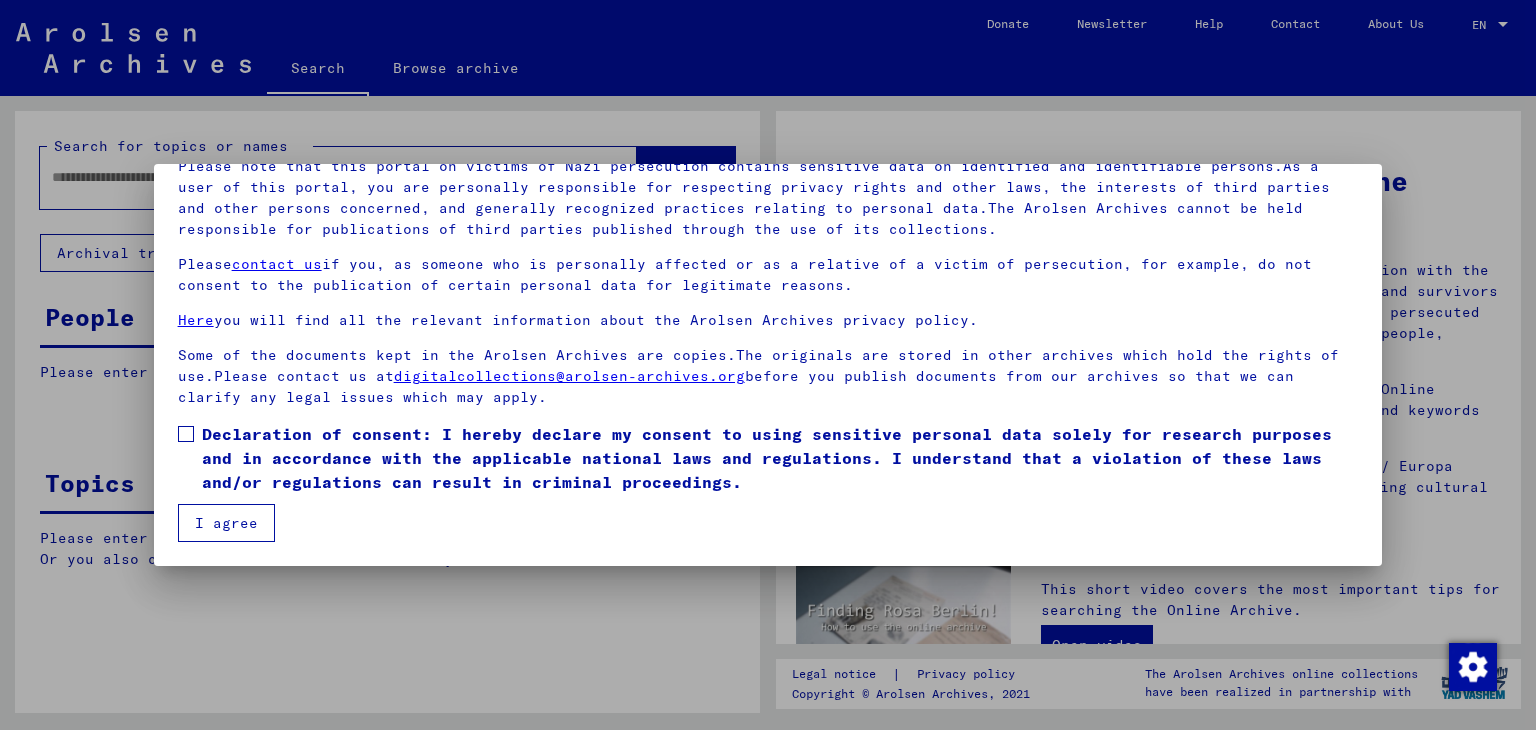 click on "I agree" at bounding box center [226, 523] 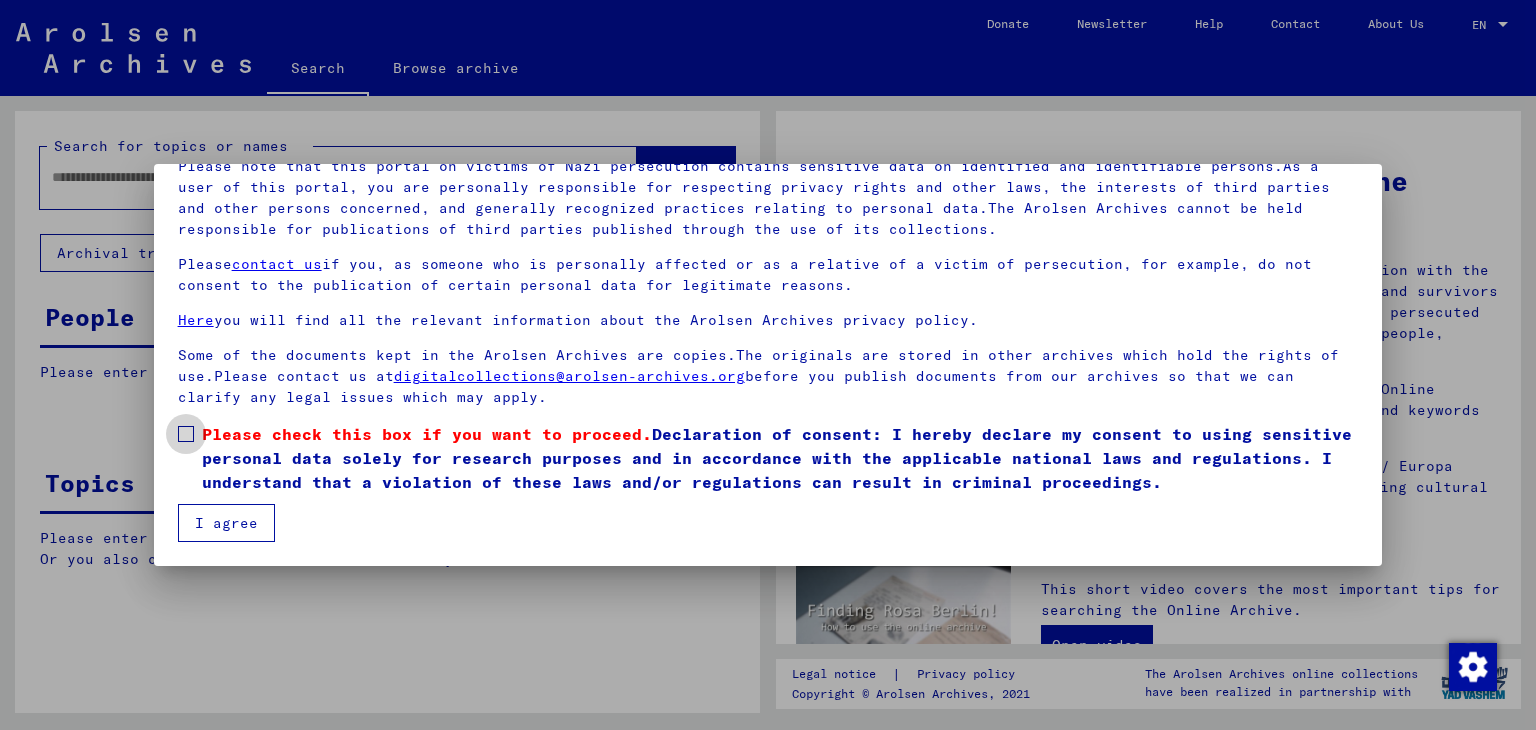 click at bounding box center [186, 434] 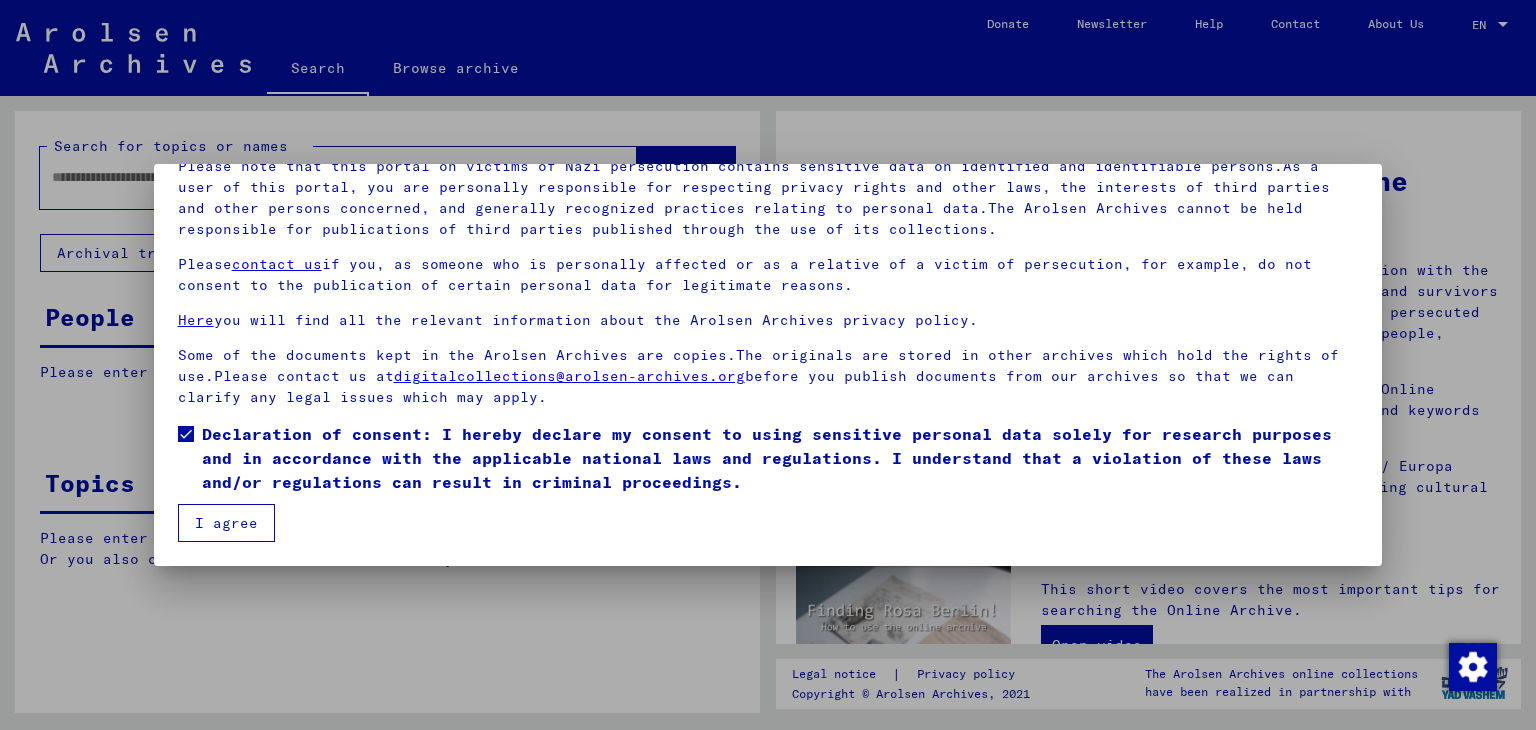 click on "I agree" at bounding box center [226, 523] 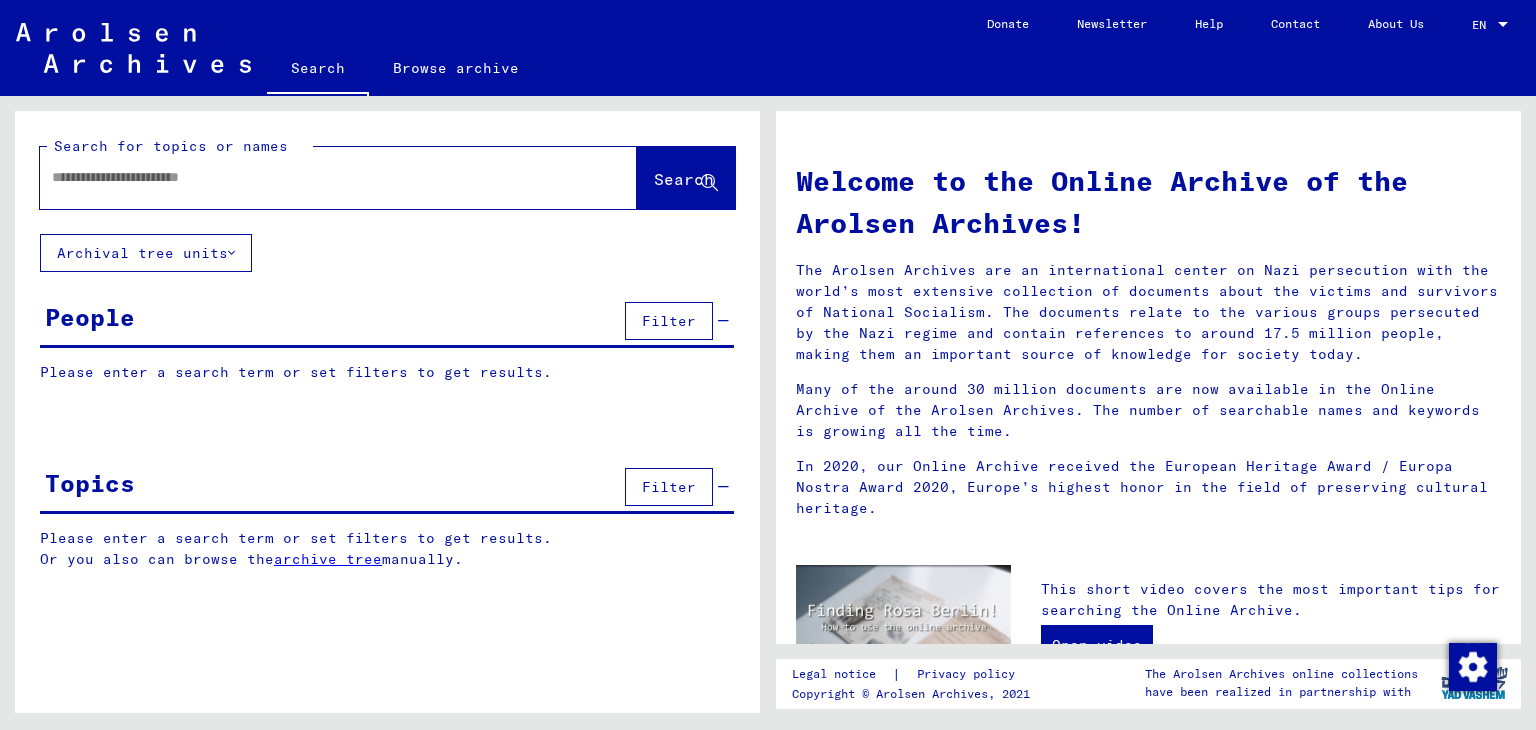 click at bounding box center (314, 177) 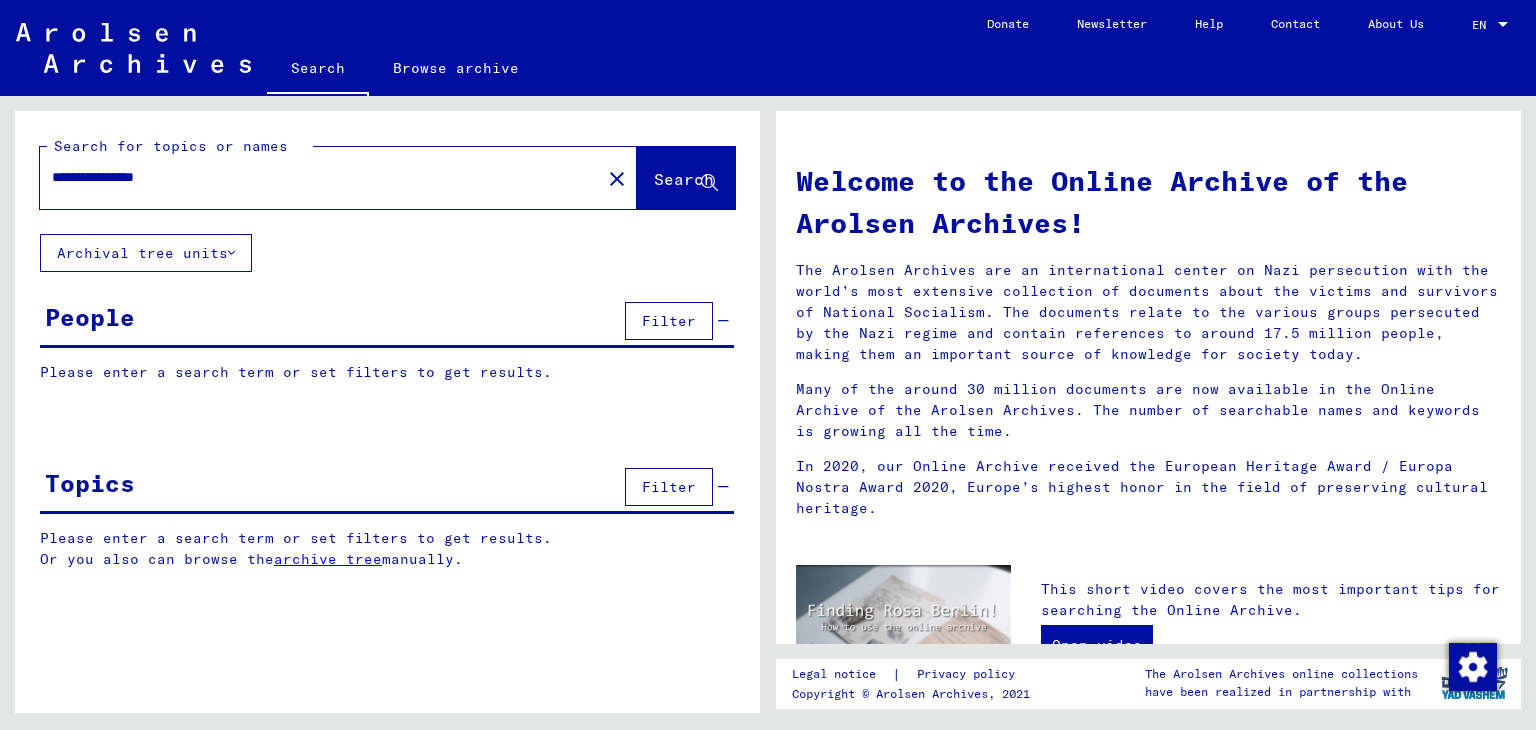 click on "Search" at bounding box center (684, 179) 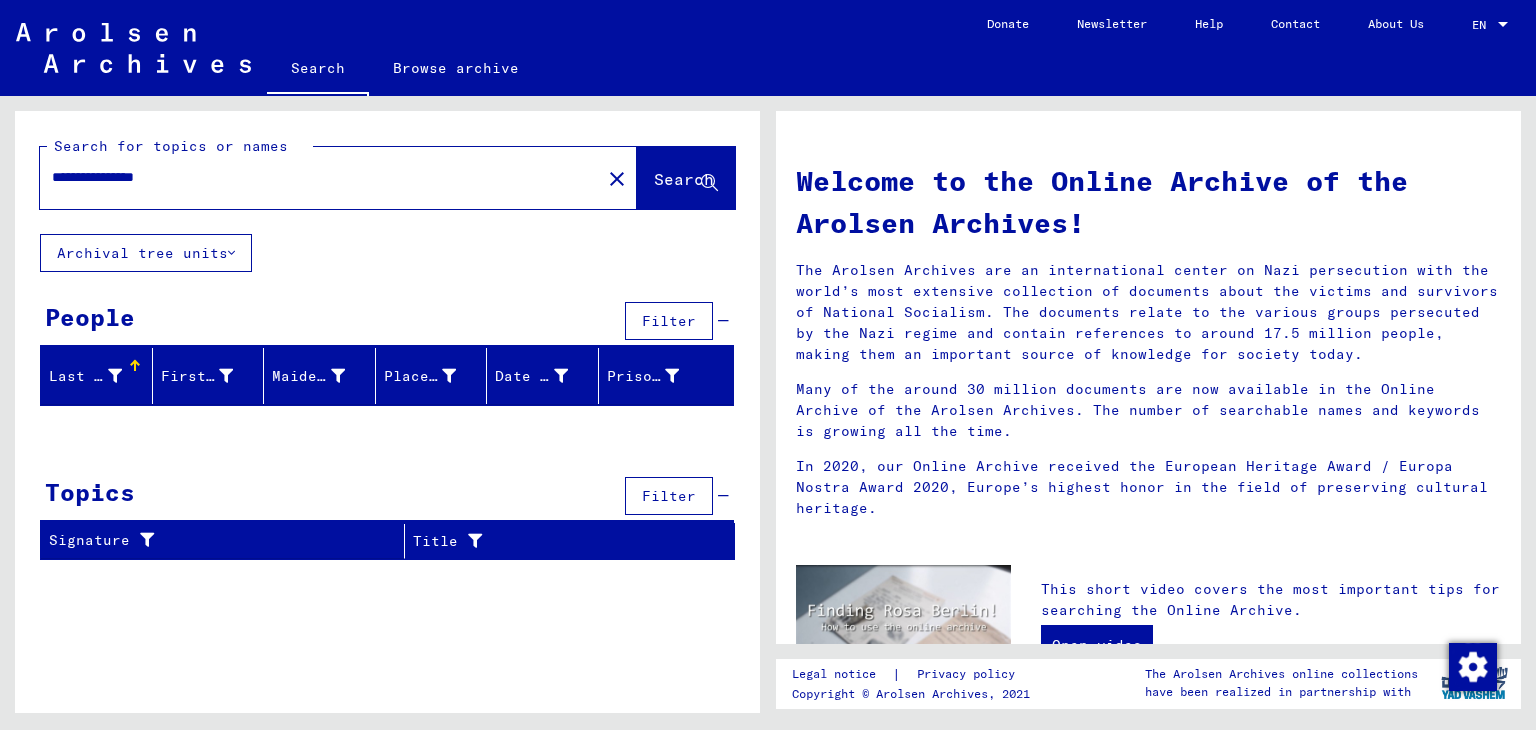 click on "**********" at bounding box center (314, 177) 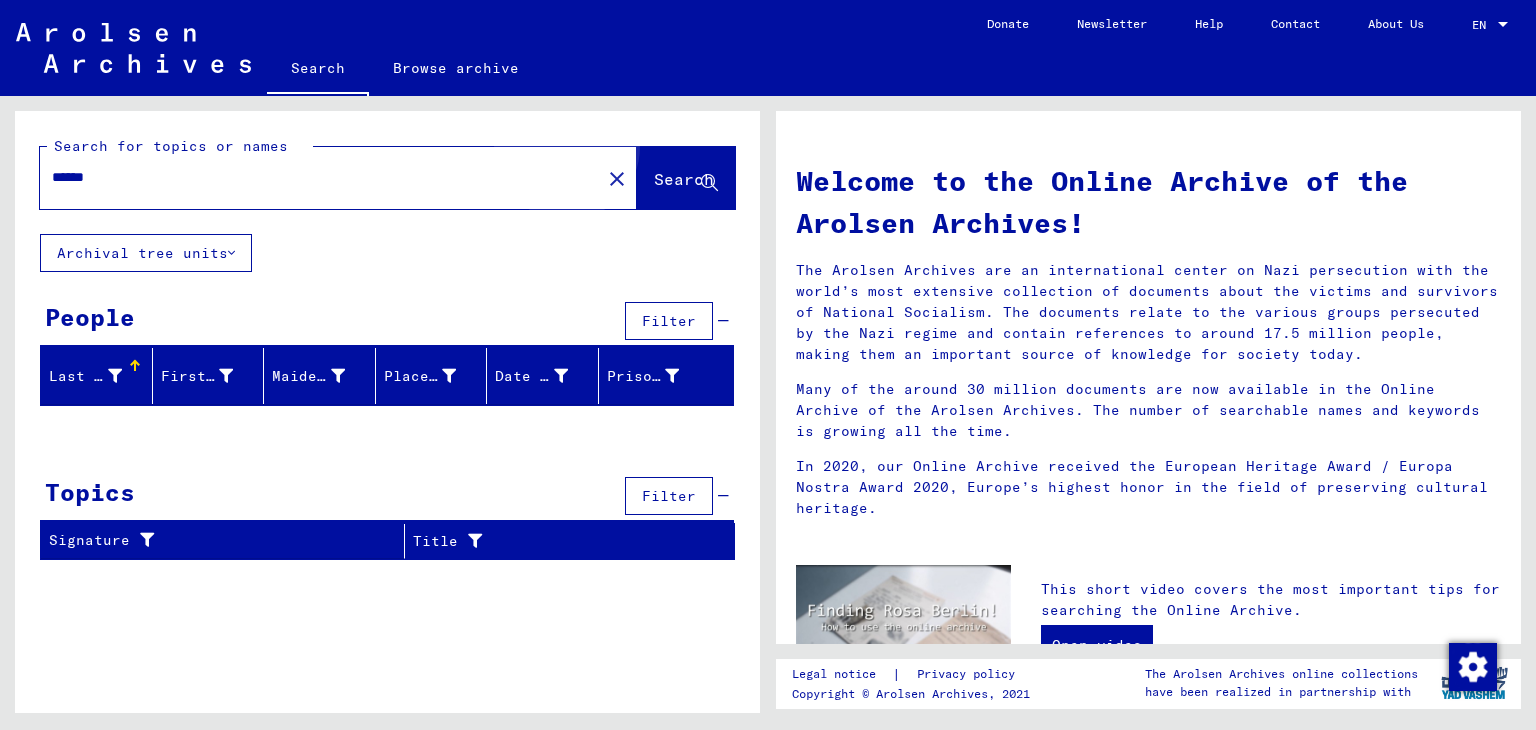 click on "Search" at bounding box center [684, 179] 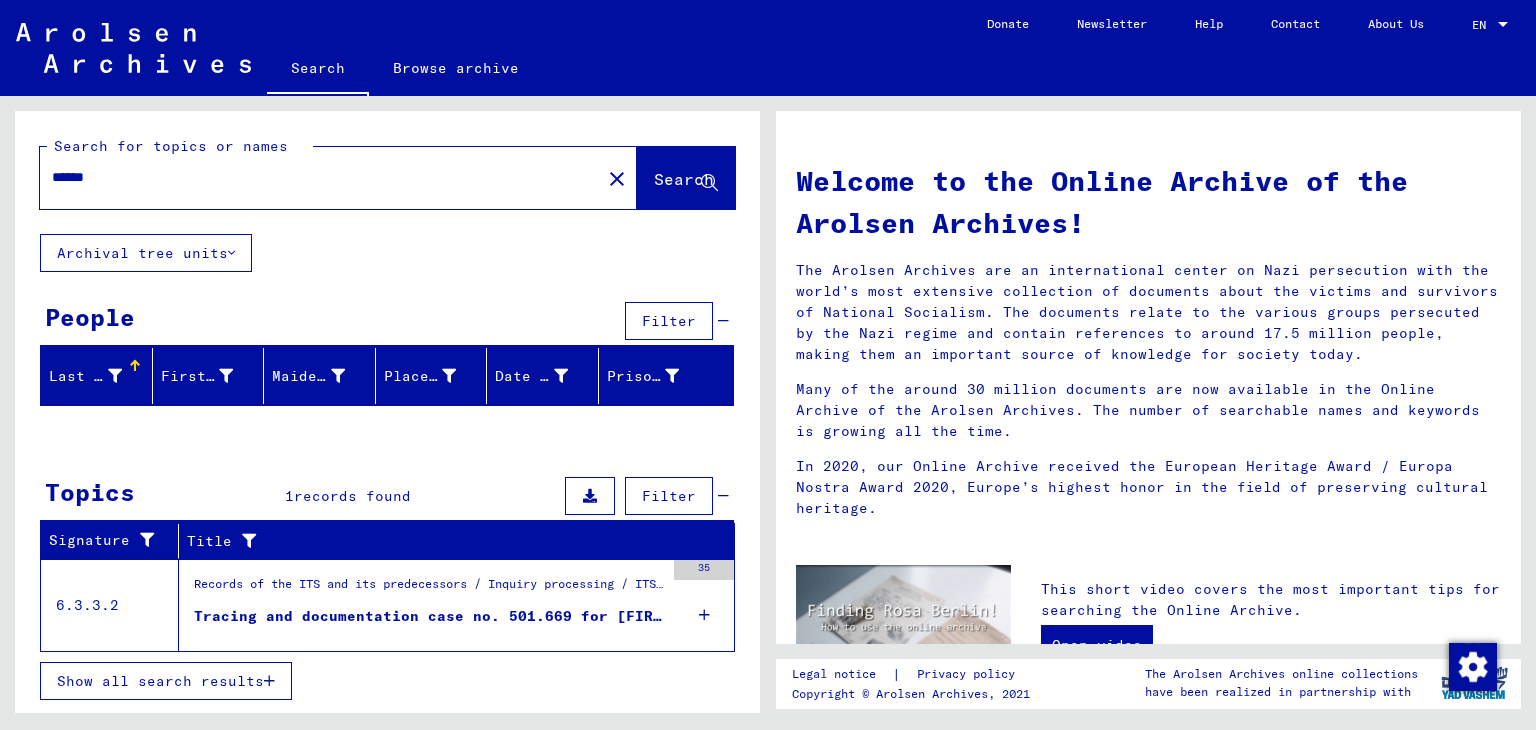 click on "******" at bounding box center [314, 177] 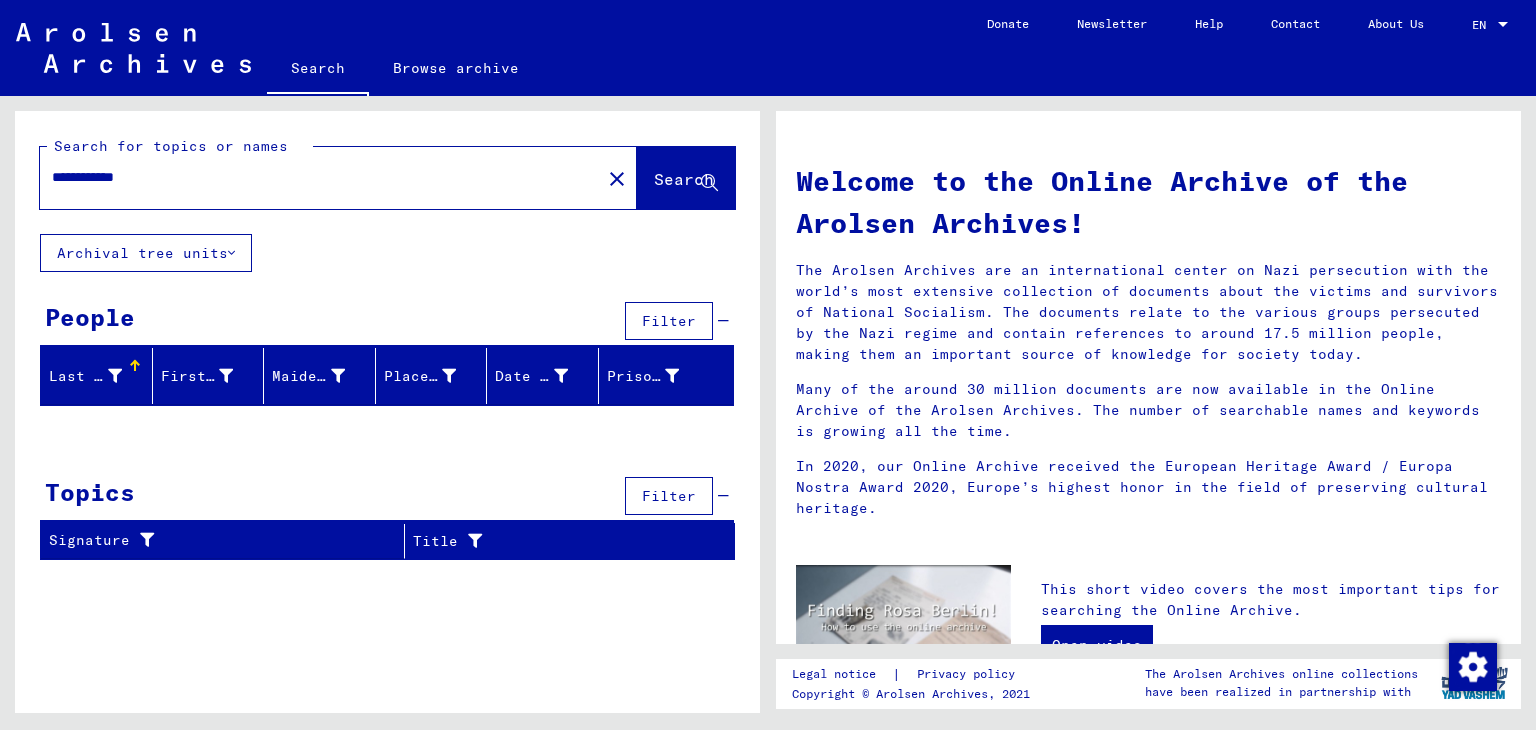 click on "**********" at bounding box center (314, 177) 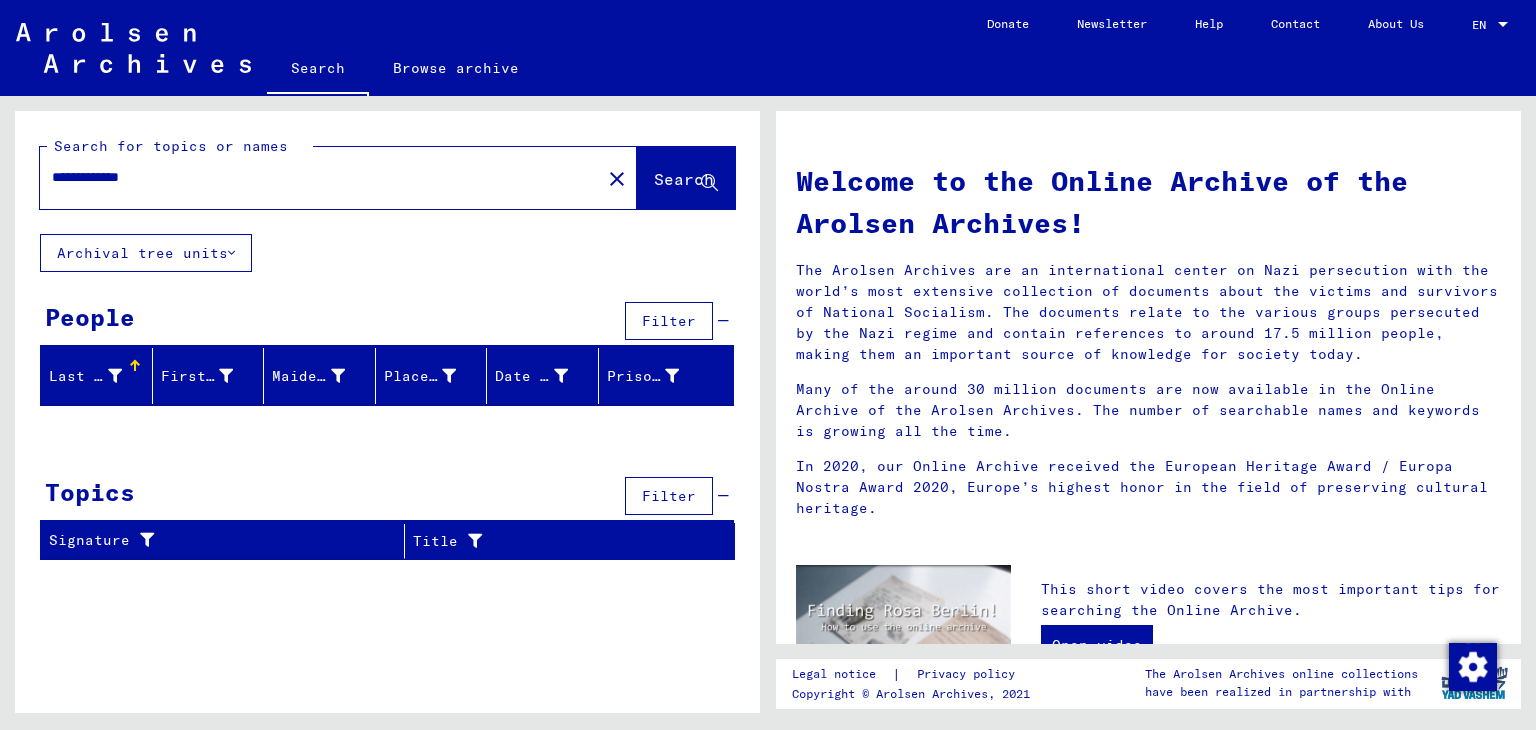 click on "Search" at bounding box center (684, 179) 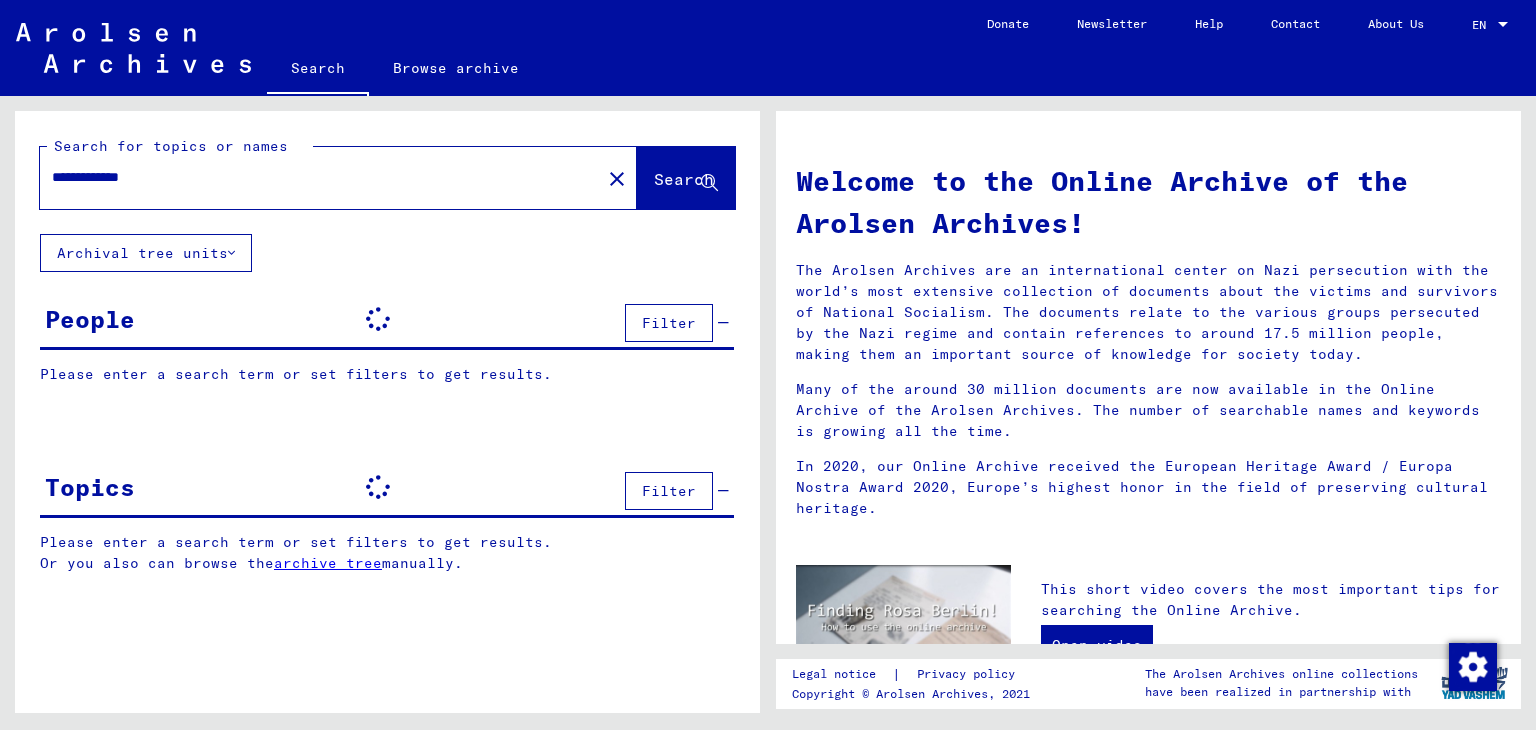 click on "**********" at bounding box center (314, 177) 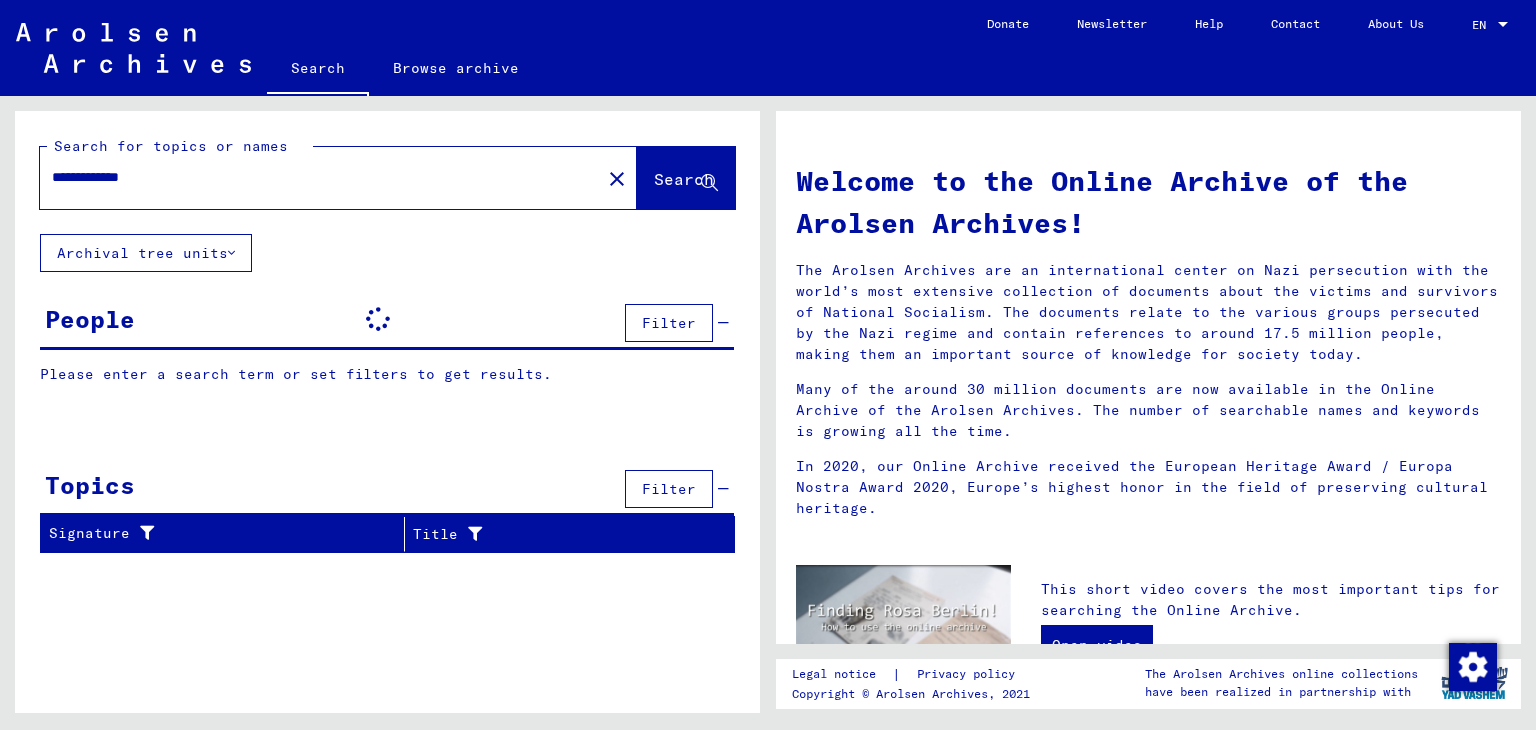 click on "**********" at bounding box center [314, 177] 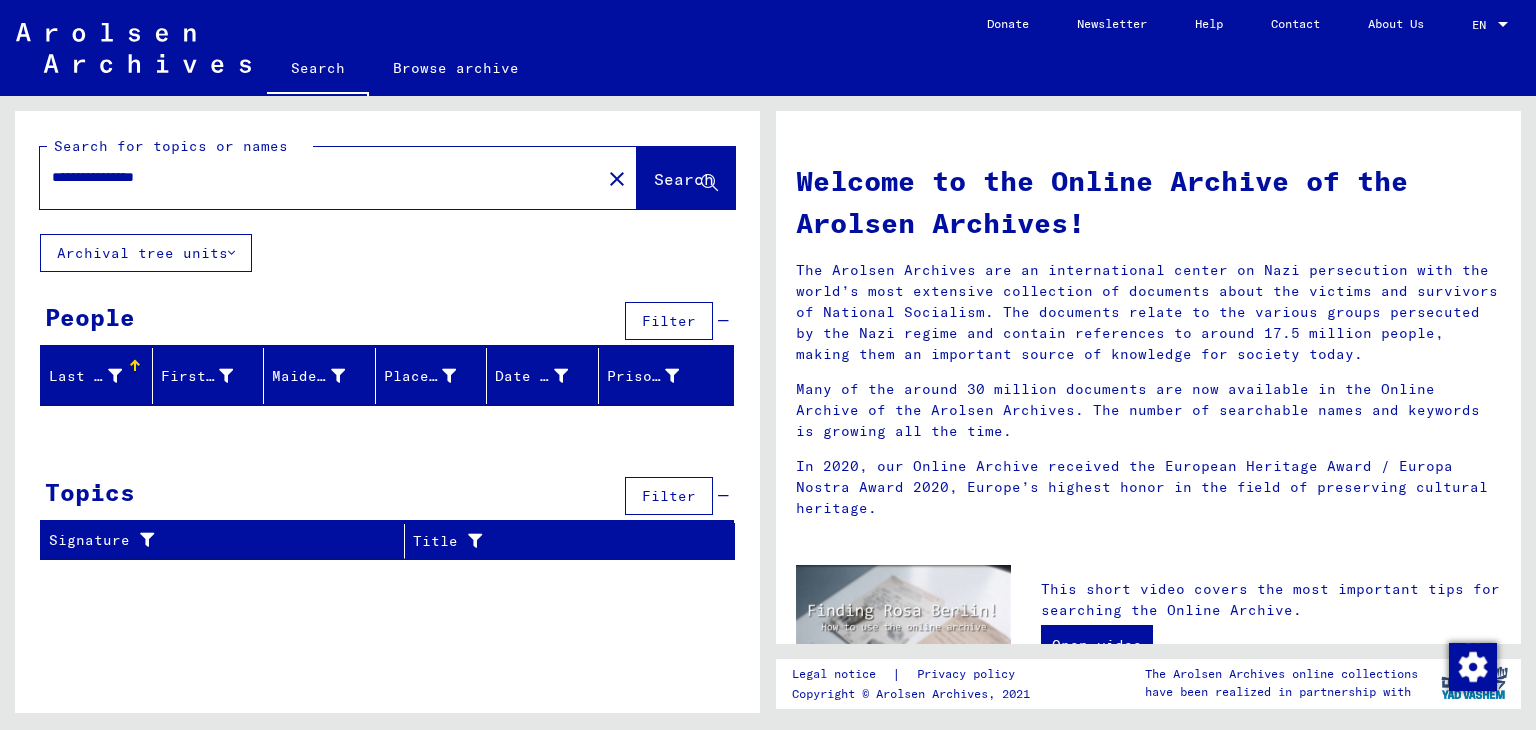 type on "**********" 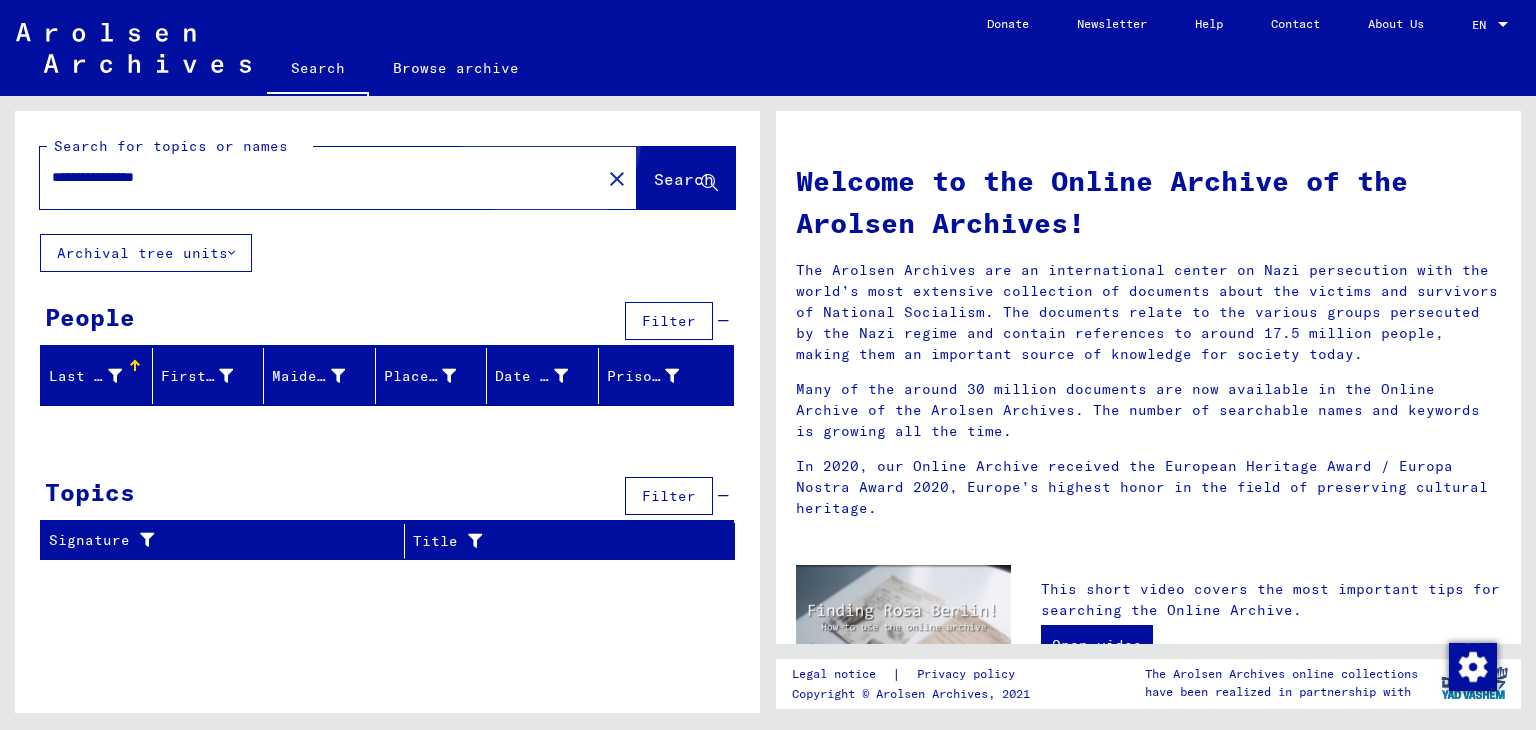 click on "Search" at bounding box center [686, 178] 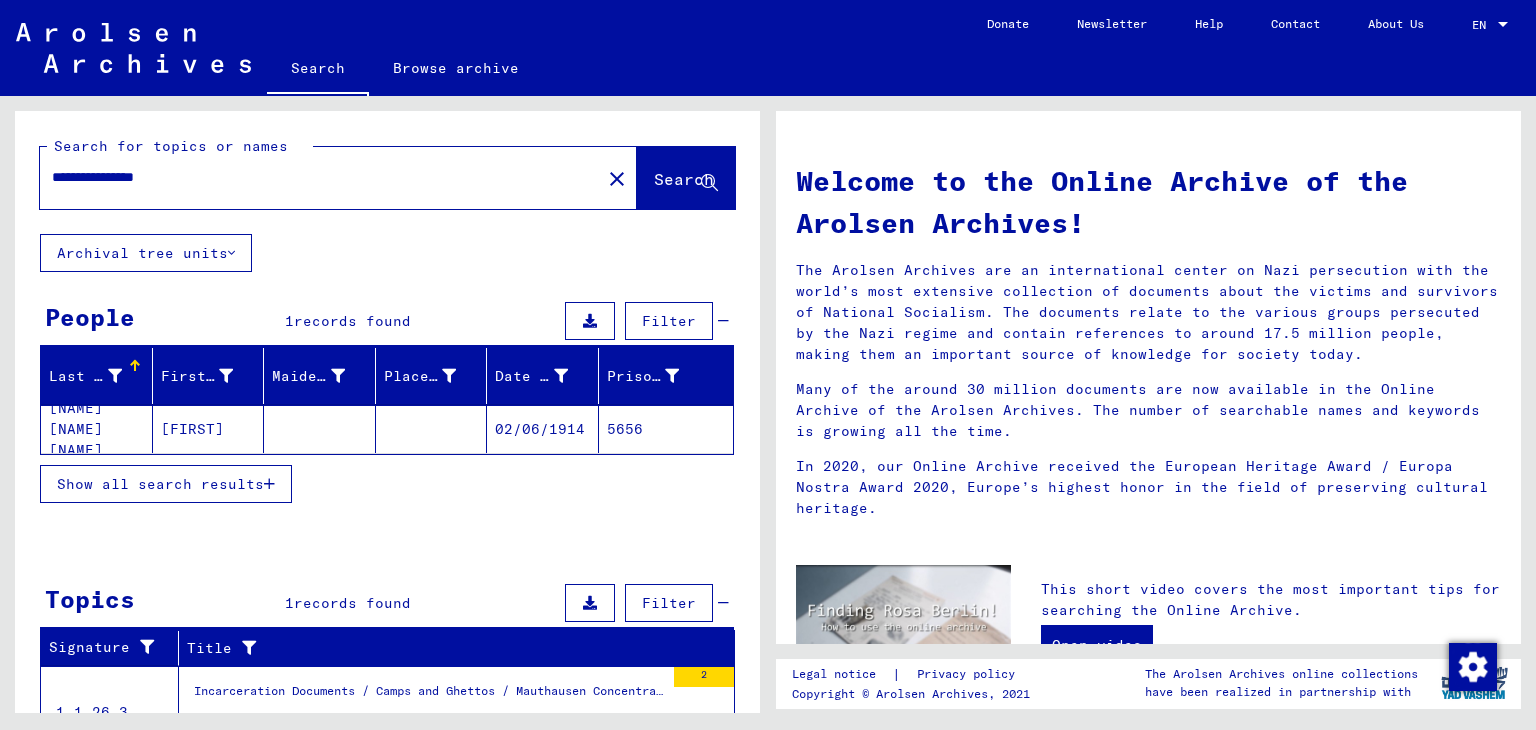 scroll, scrollTop: 100, scrollLeft: 0, axis: vertical 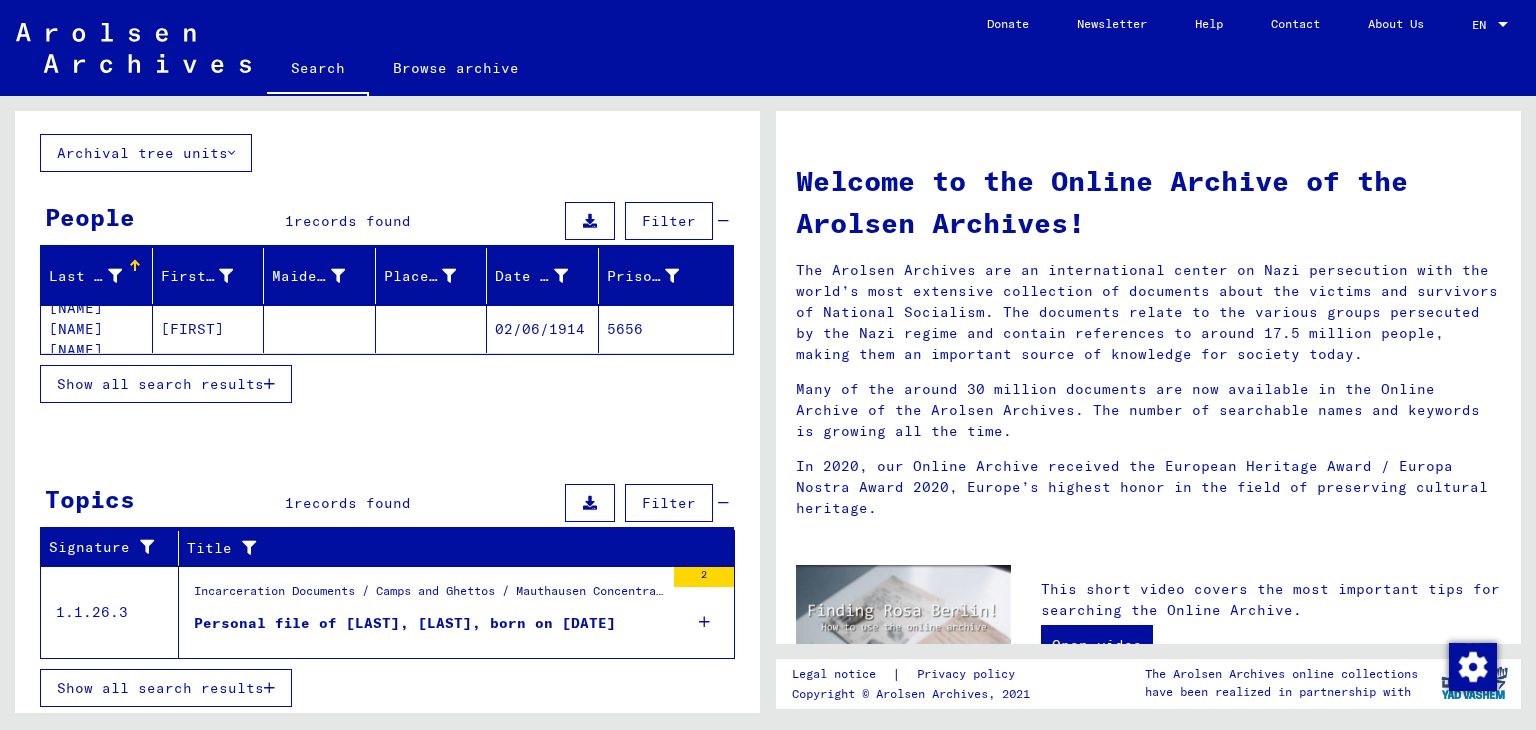 click on "NAVAZOS TAPIAS NAVAZOS TAPIAS" at bounding box center [97, 329] 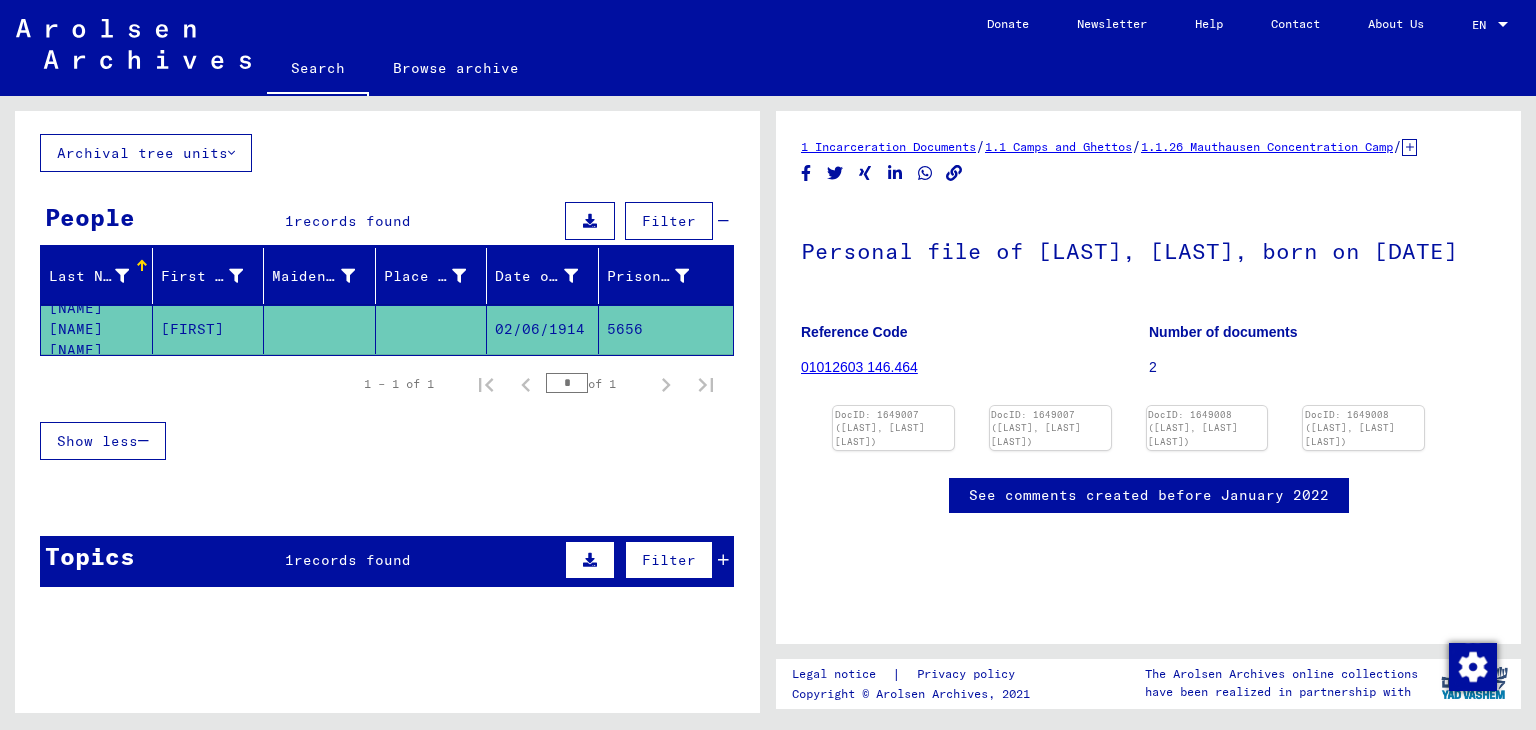scroll, scrollTop: 200, scrollLeft: 0, axis: vertical 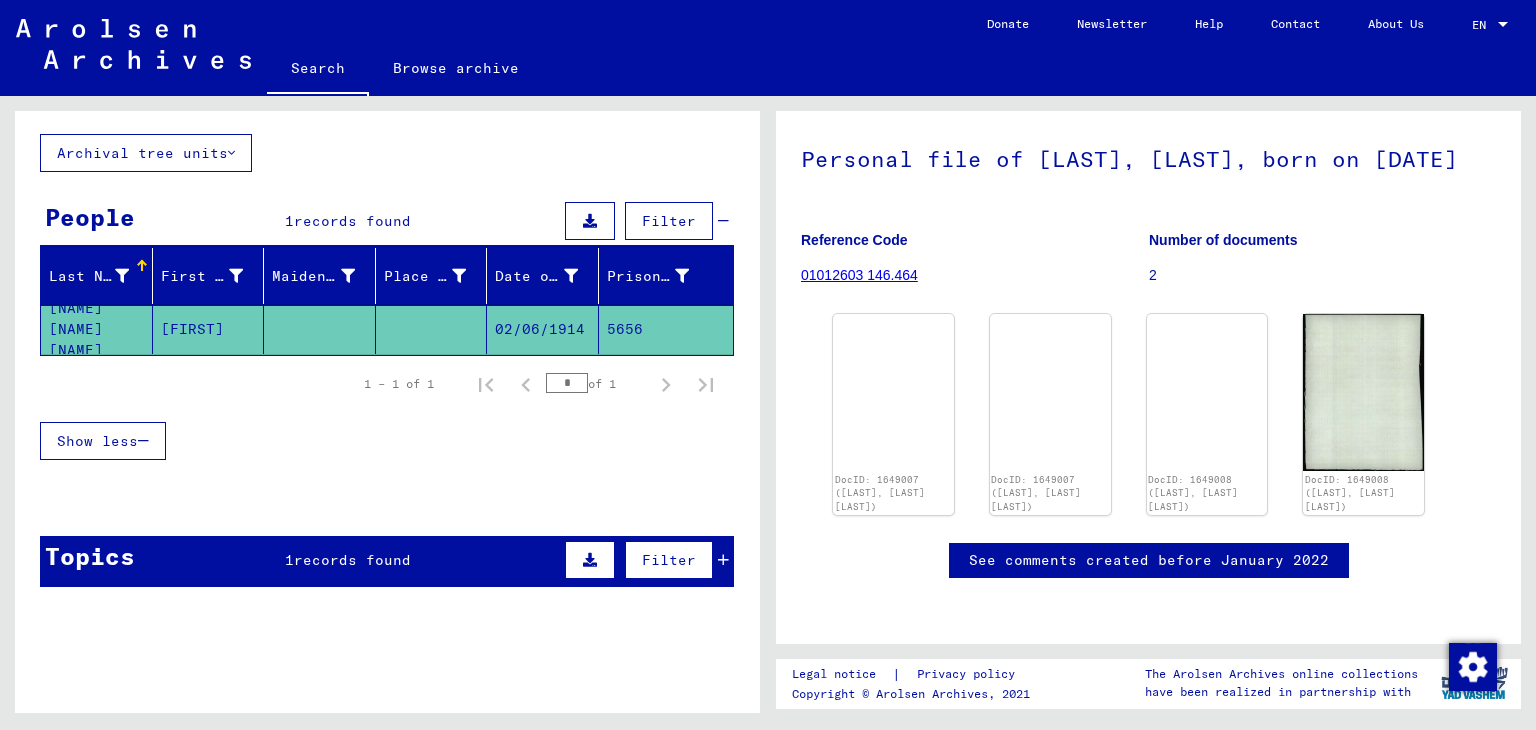 click on "DocID: 1649007 (SATURNINO NAVAZOS TAPIAS NAVAZOS TAPIAS) DocID: 1649007 (SATURNINO NAVAZOS TAPIAS NAVAZOS TAPIAS) DocID: 1649008 (SATURNINO NAVAZOS TAPIAS NAVAZOS TAPIAS) DocID: 1649008 (SATURNINO NAVAZOS TAPIAS NAVAZOS TAPIAS)" at bounding box center [1148, 414] 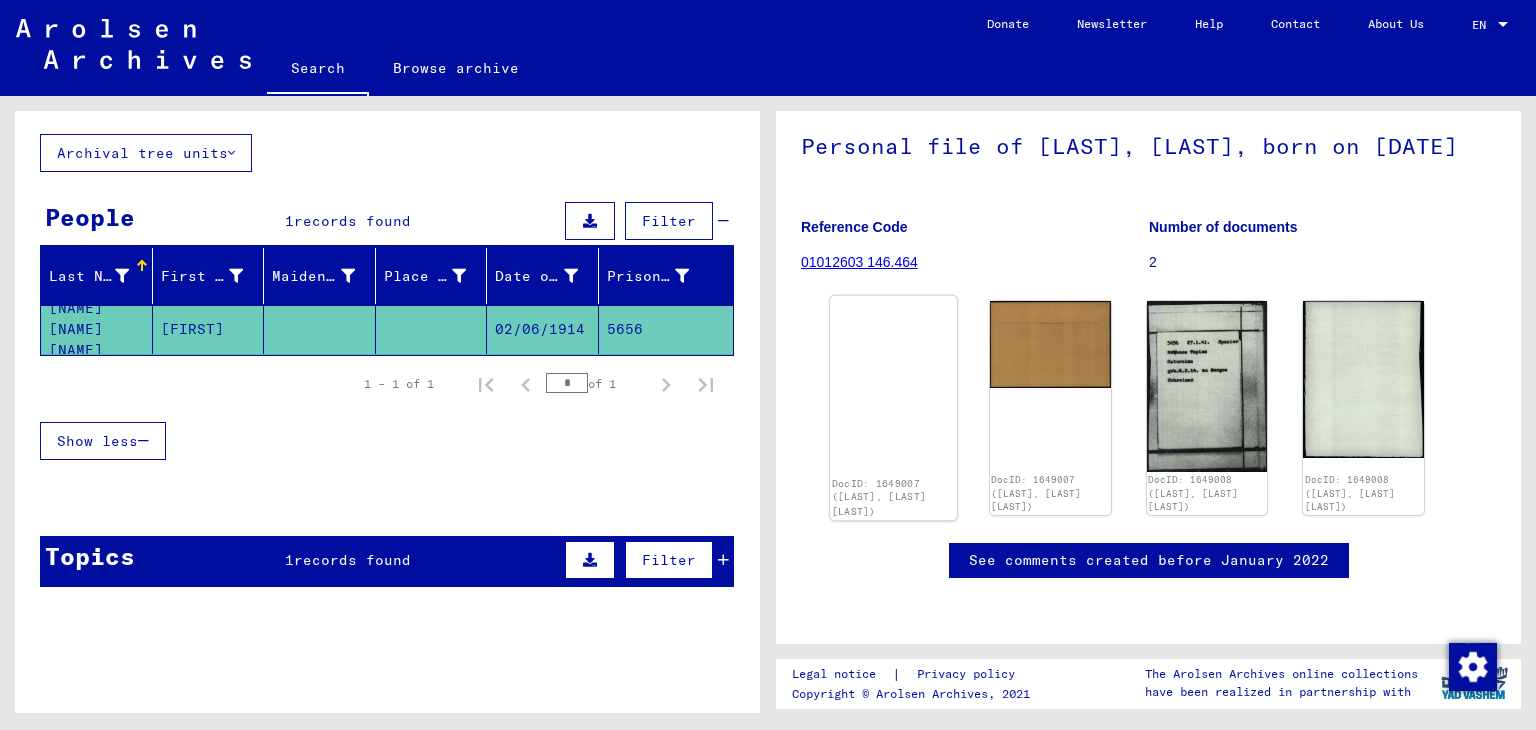 click at bounding box center (893, 296) 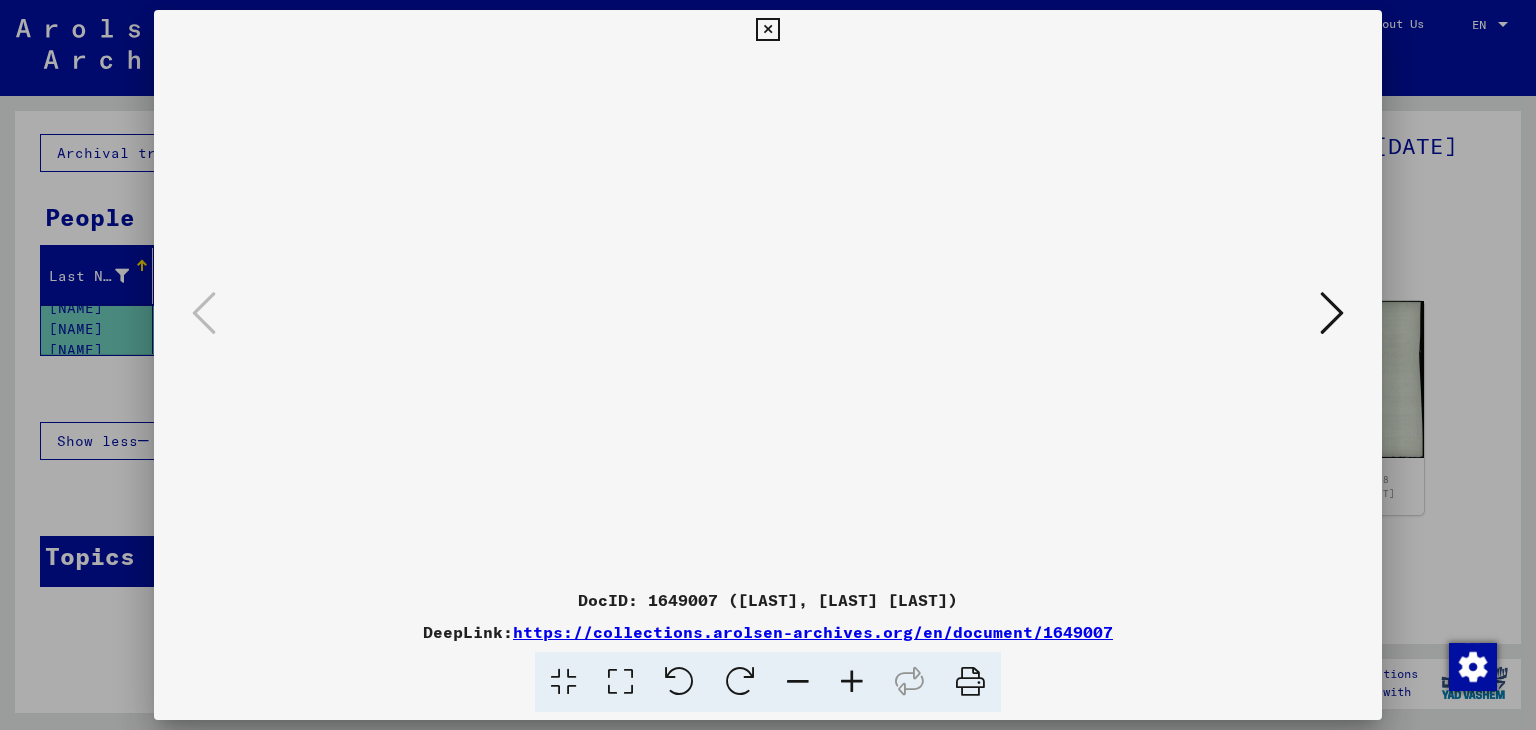 click at bounding box center [1332, 313] 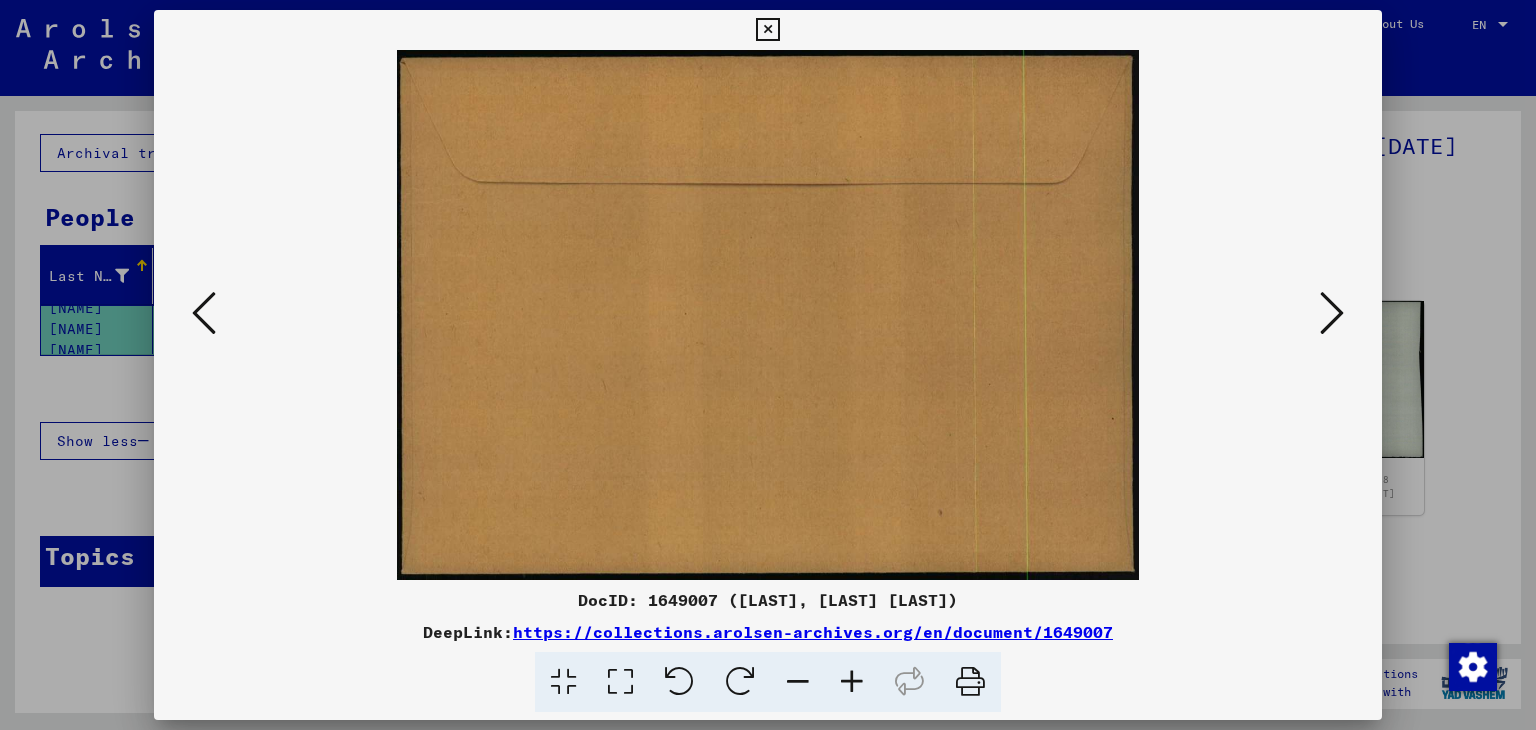 click at bounding box center [1332, 313] 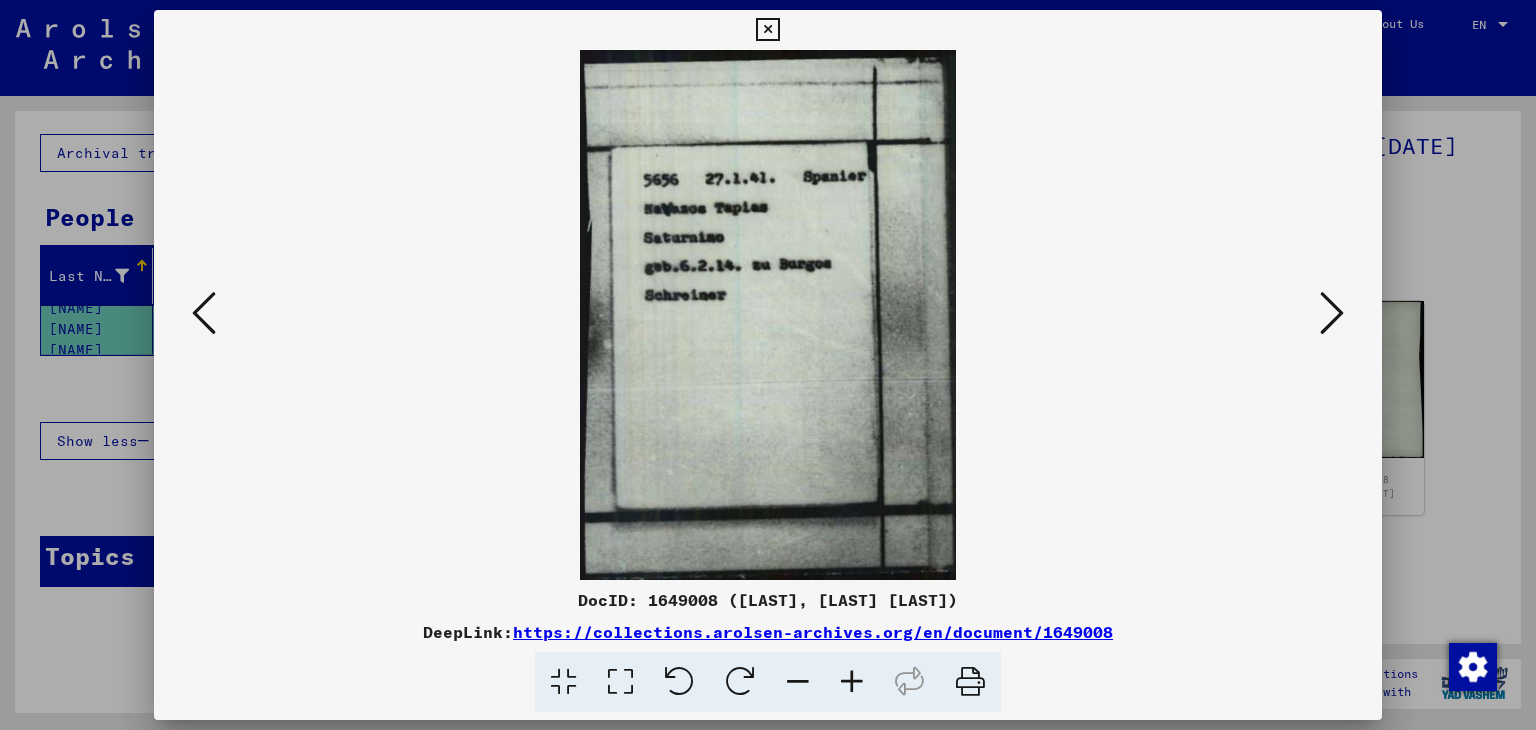 click at bounding box center (1332, 313) 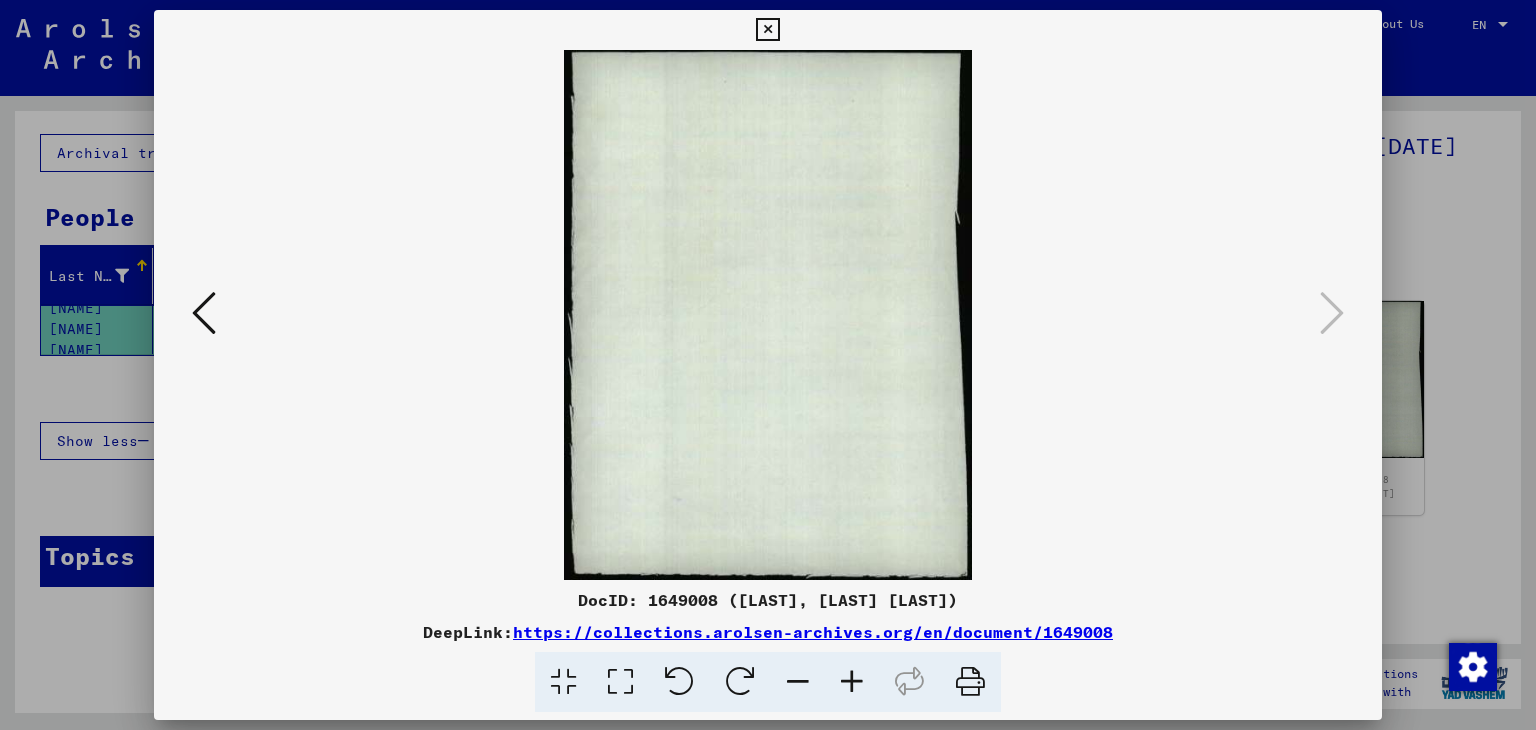 click at bounding box center (767, 30) 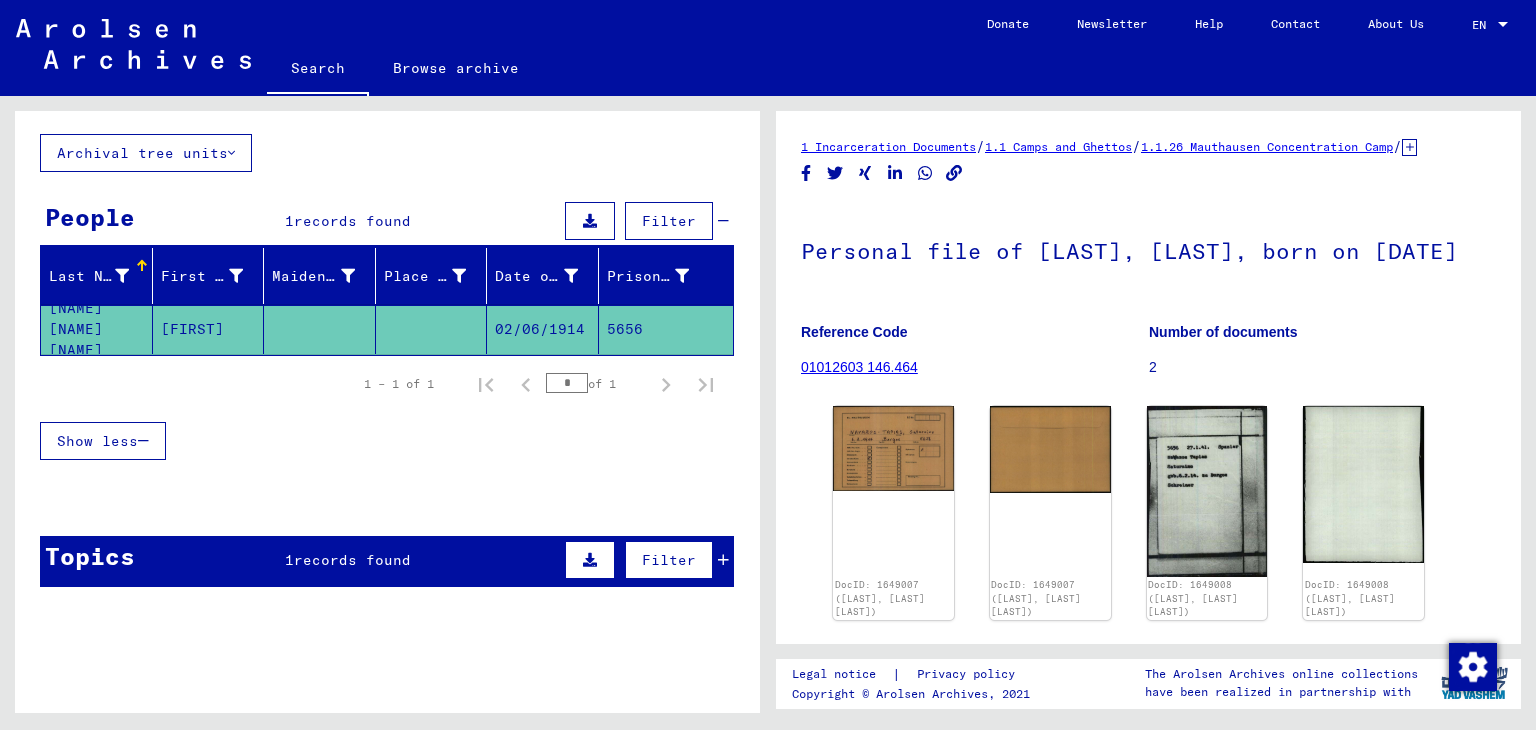 scroll, scrollTop: 0, scrollLeft: 0, axis: both 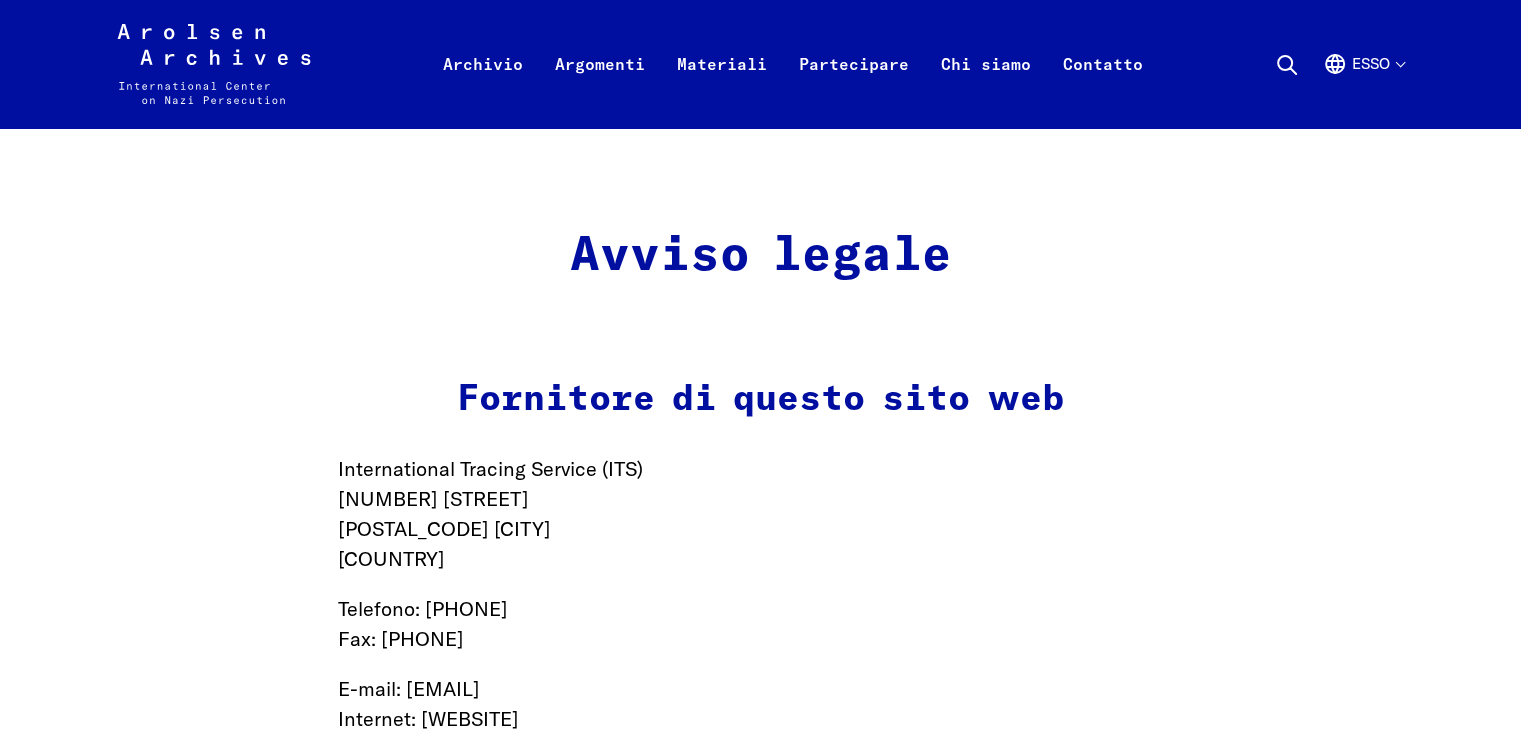 click on "Arolsen Archives - International Center on Nazi Persecution | Return to home page" at bounding box center [214, 64] 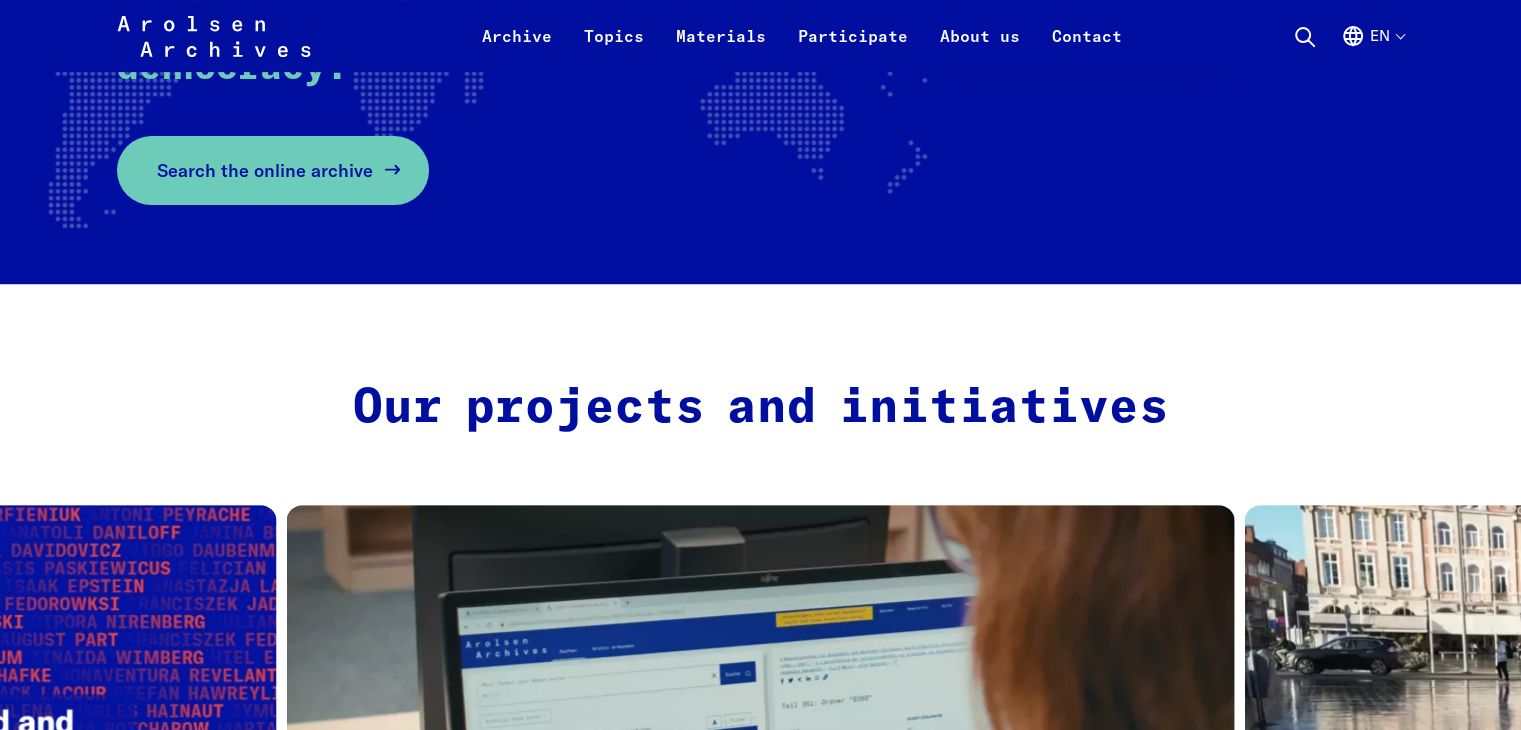 scroll, scrollTop: 600, scrollLeft: 0, axis: vertical 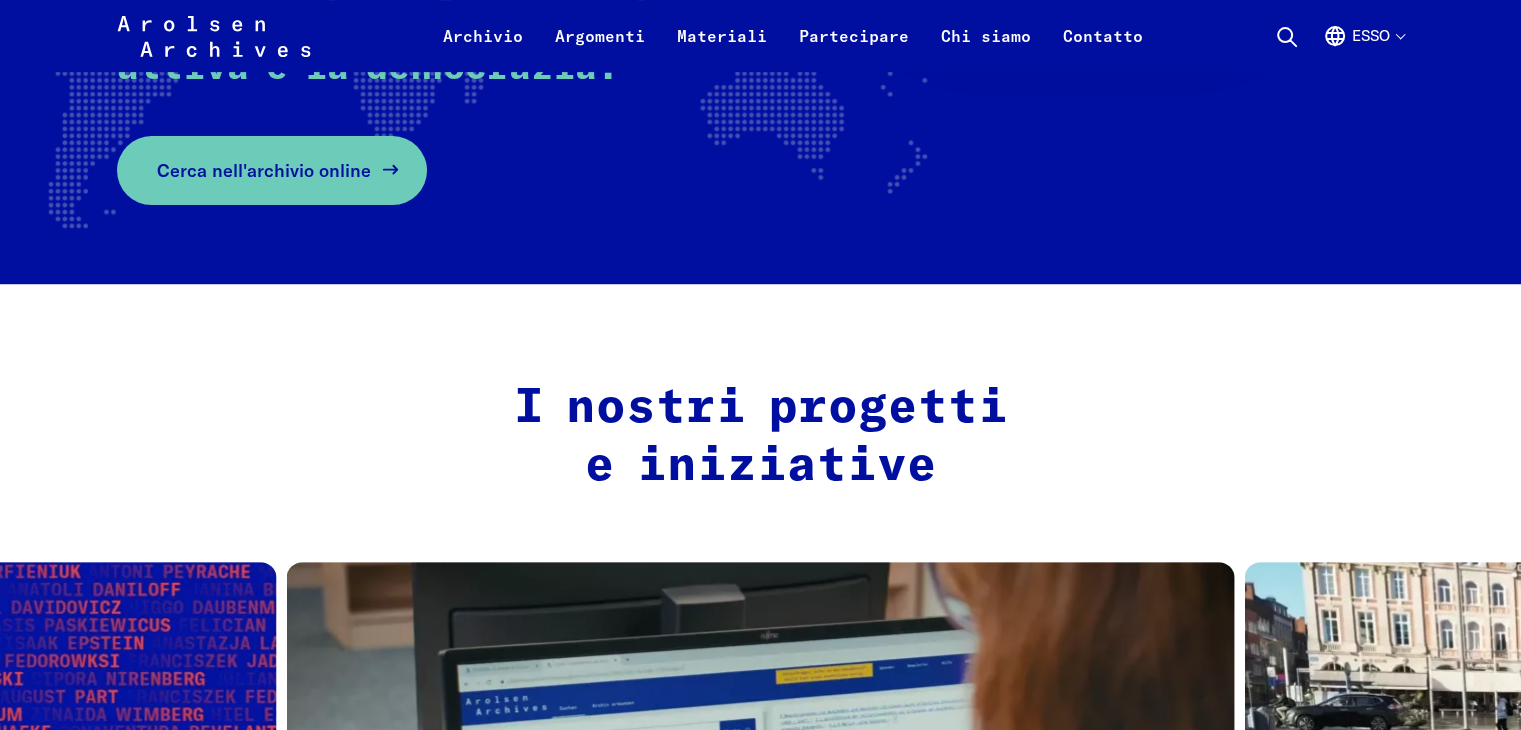 click on "Cerca nell'archivio online" at bounding box center [264, 170] 